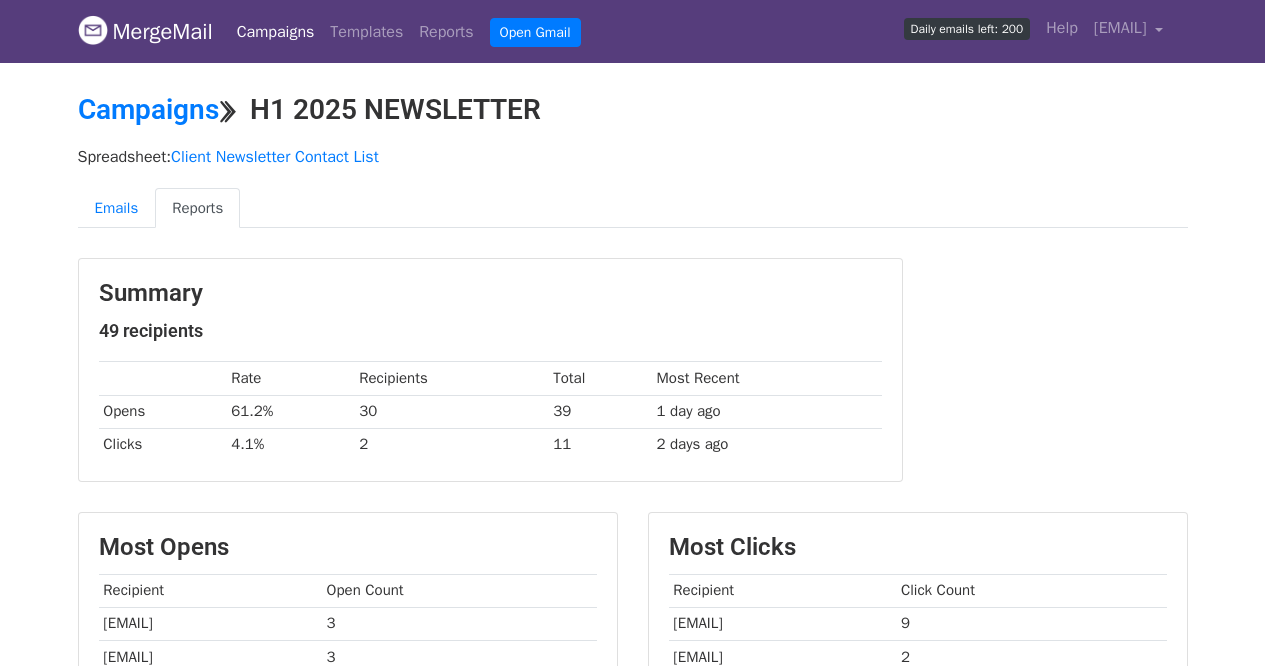 scroll, scrollTop: 0, scrollLeft: 0, axis: both 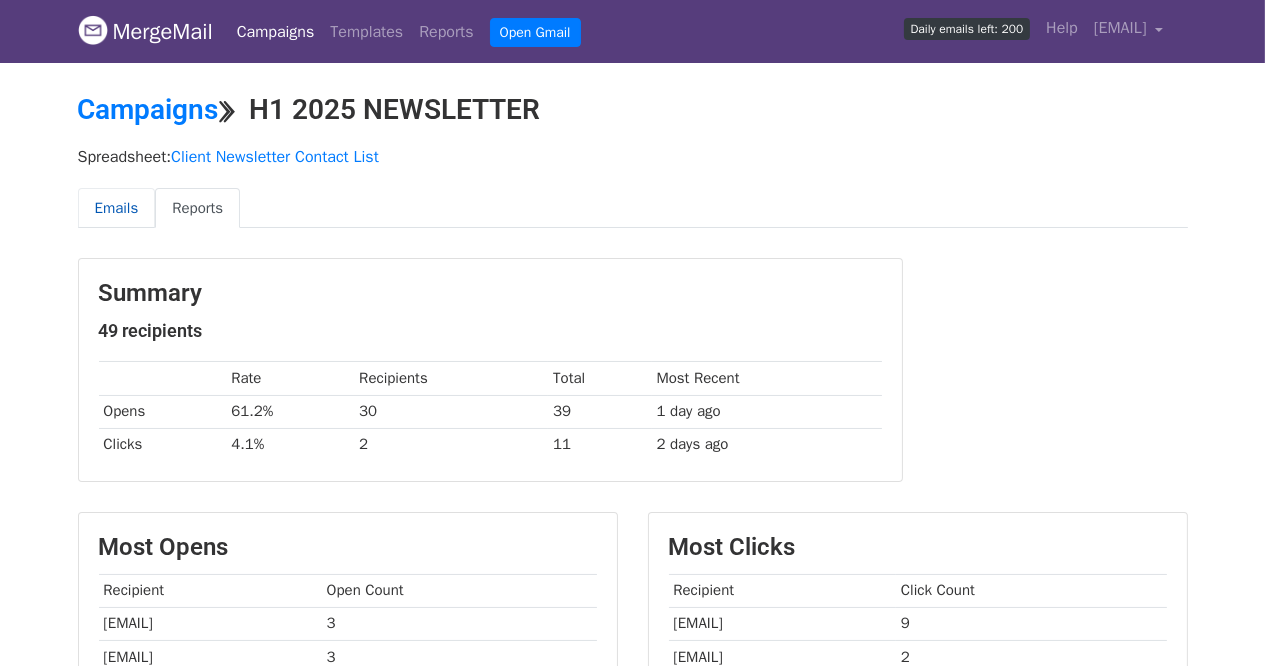 click on "Emails" at bounding box center (117, 208) 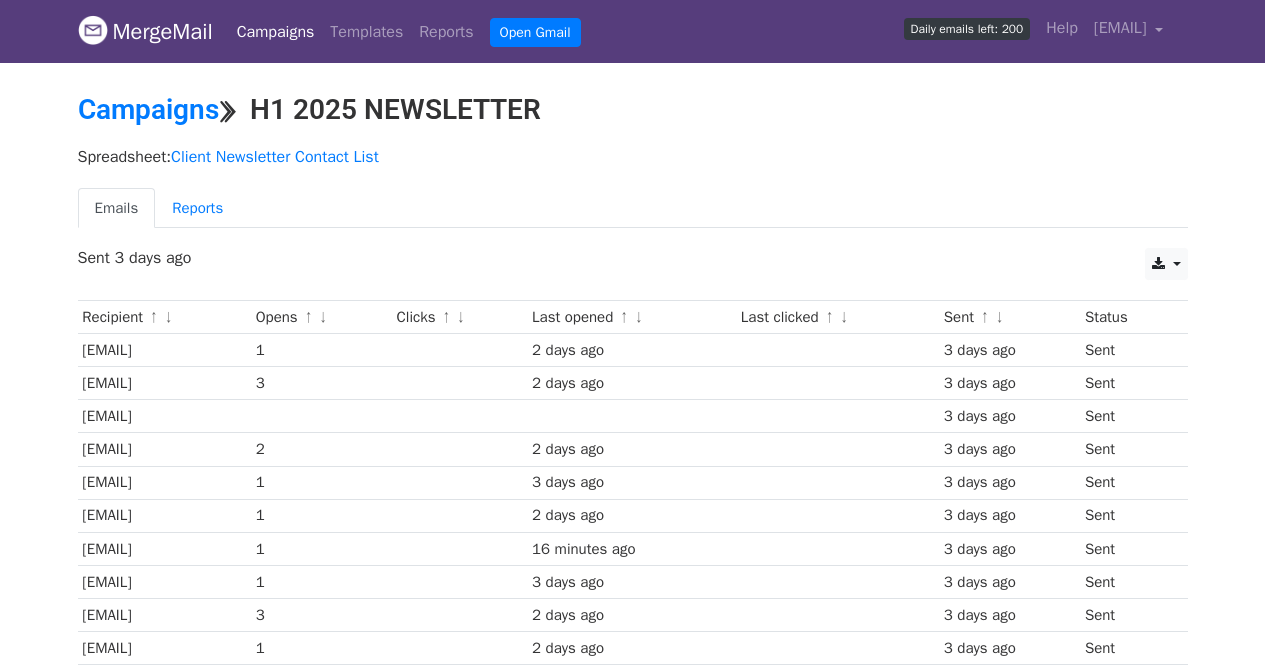 scroll, scrollTop: 0, scrollLeft: 0, axis: both 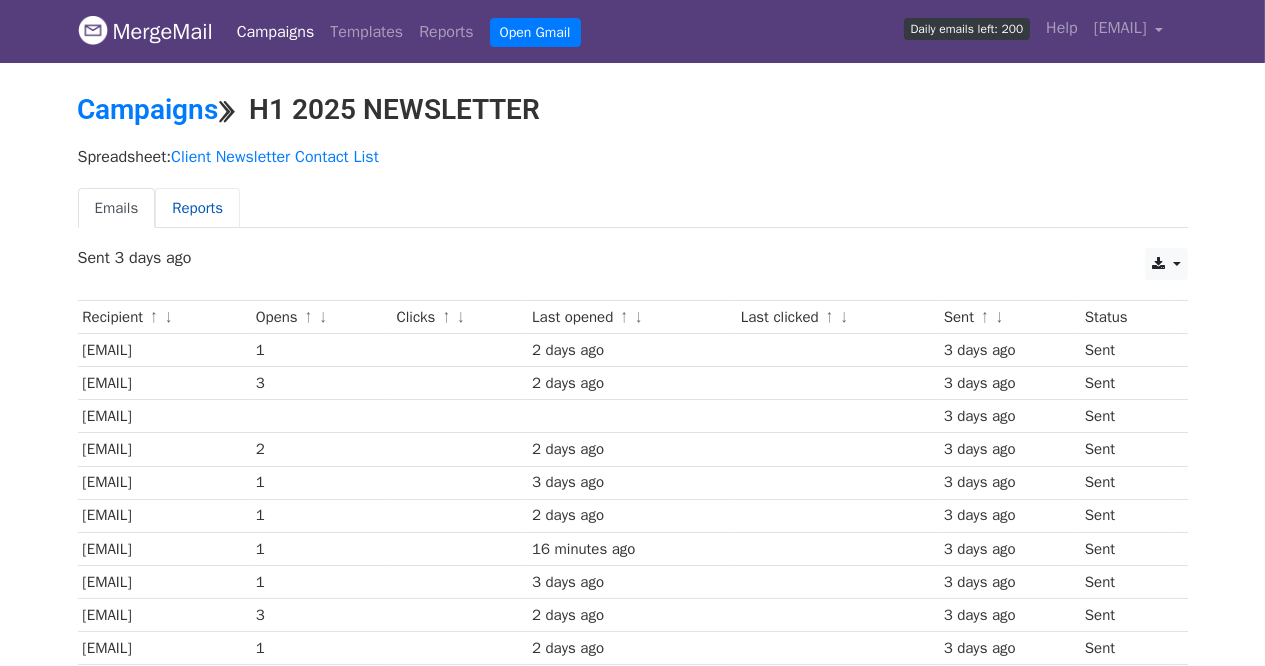 click on "Reports" at bounding box center (197, 208) 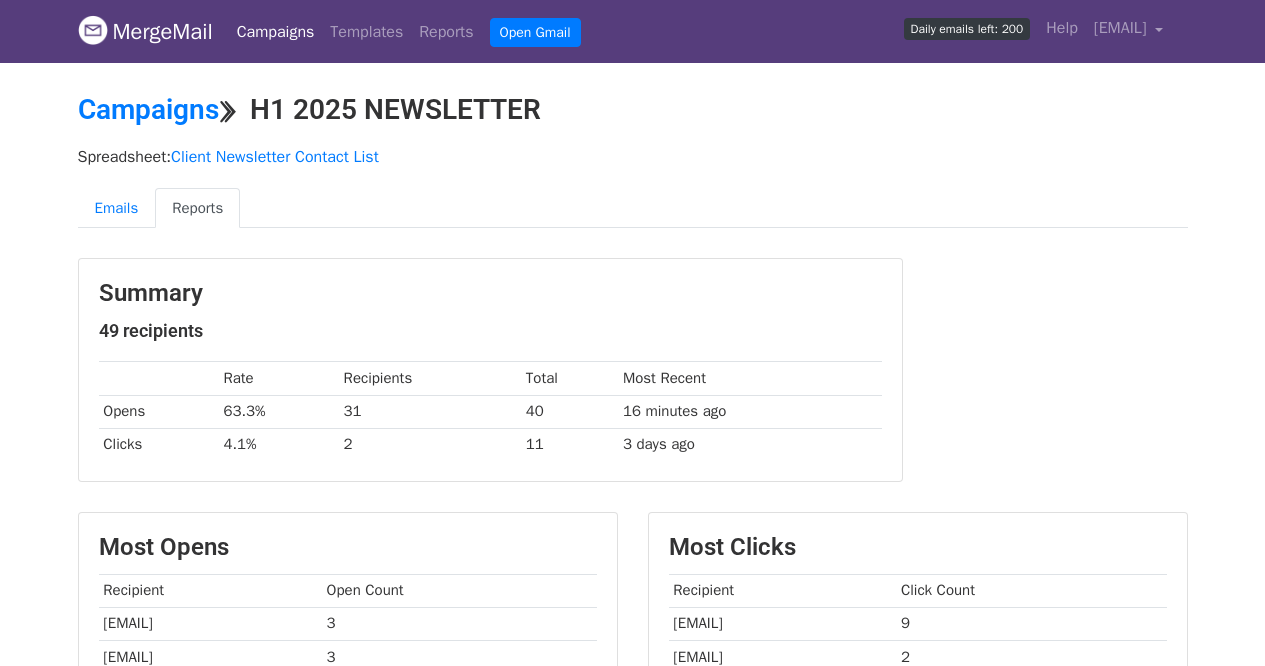 scroll, scrollTop: 0, scrollLeft: 0, axis: both 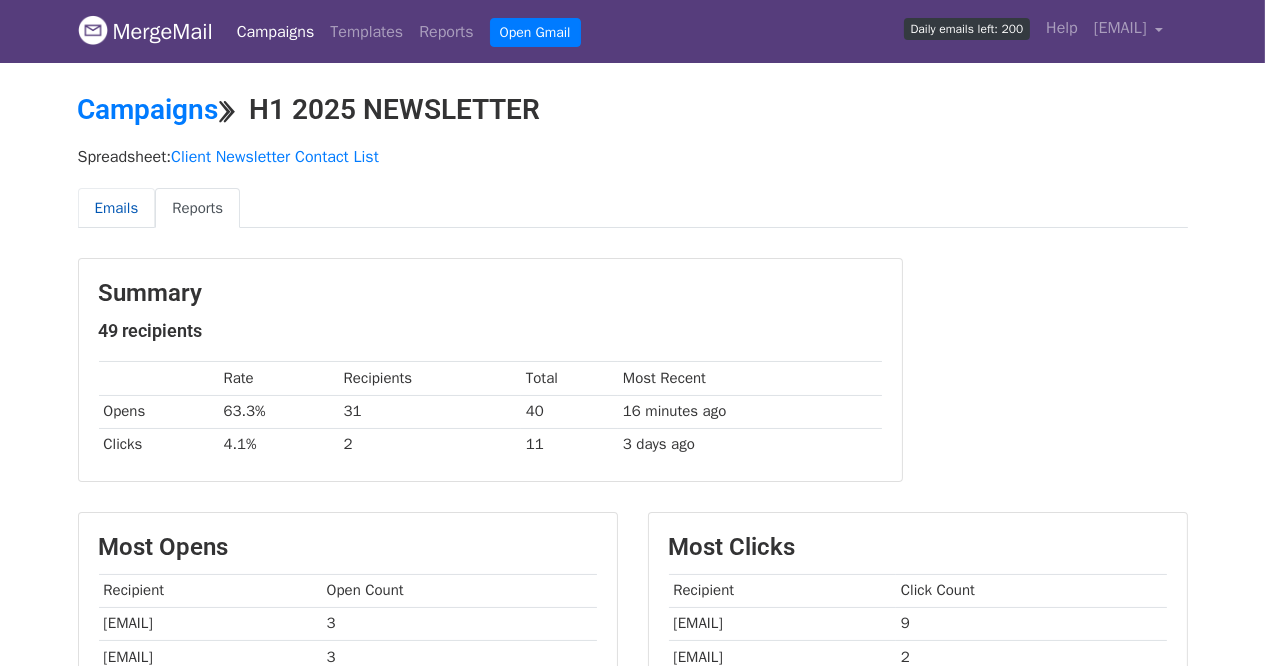 click on "Emails" at bounding box center (117, 208) 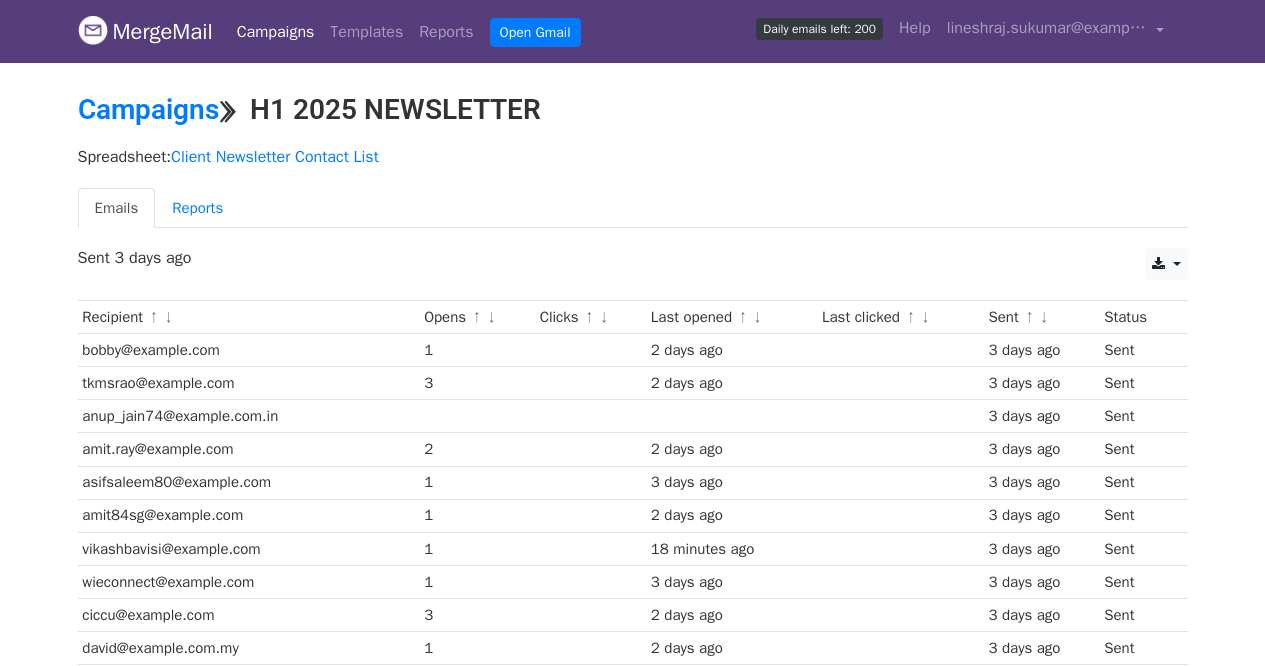 scroll, scrollTop: 0, scrollLeft: 0, axis: both 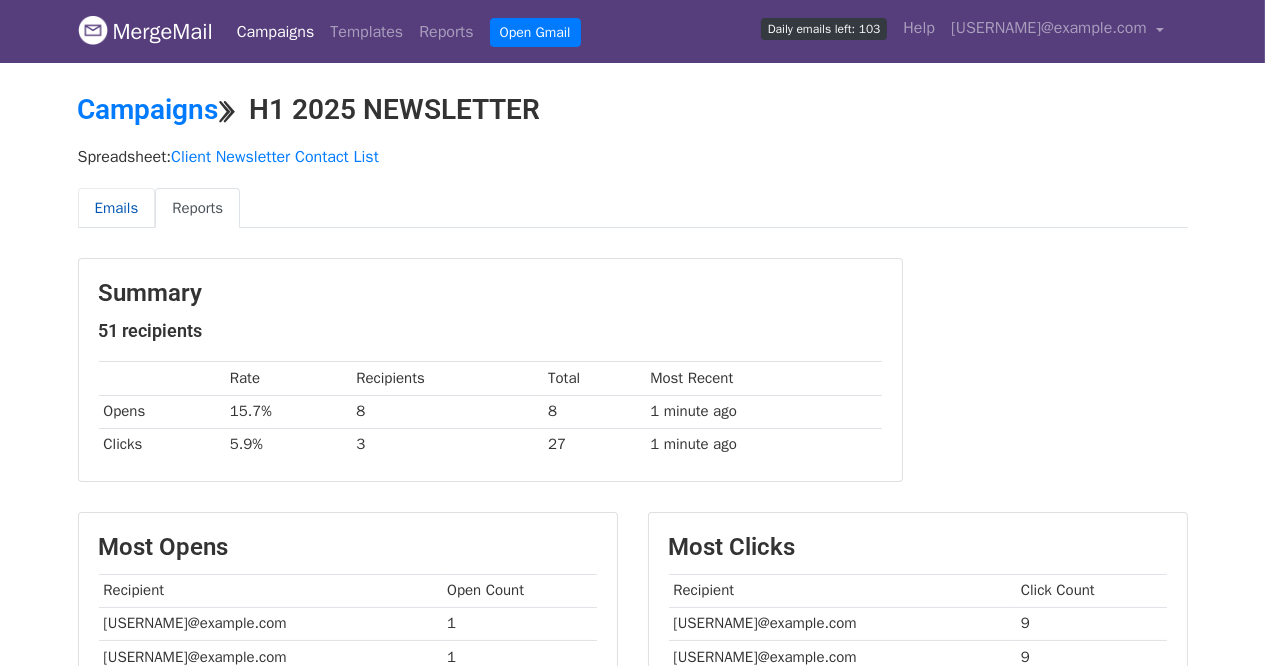 click on "Emails" at bounding box center [117, 208] 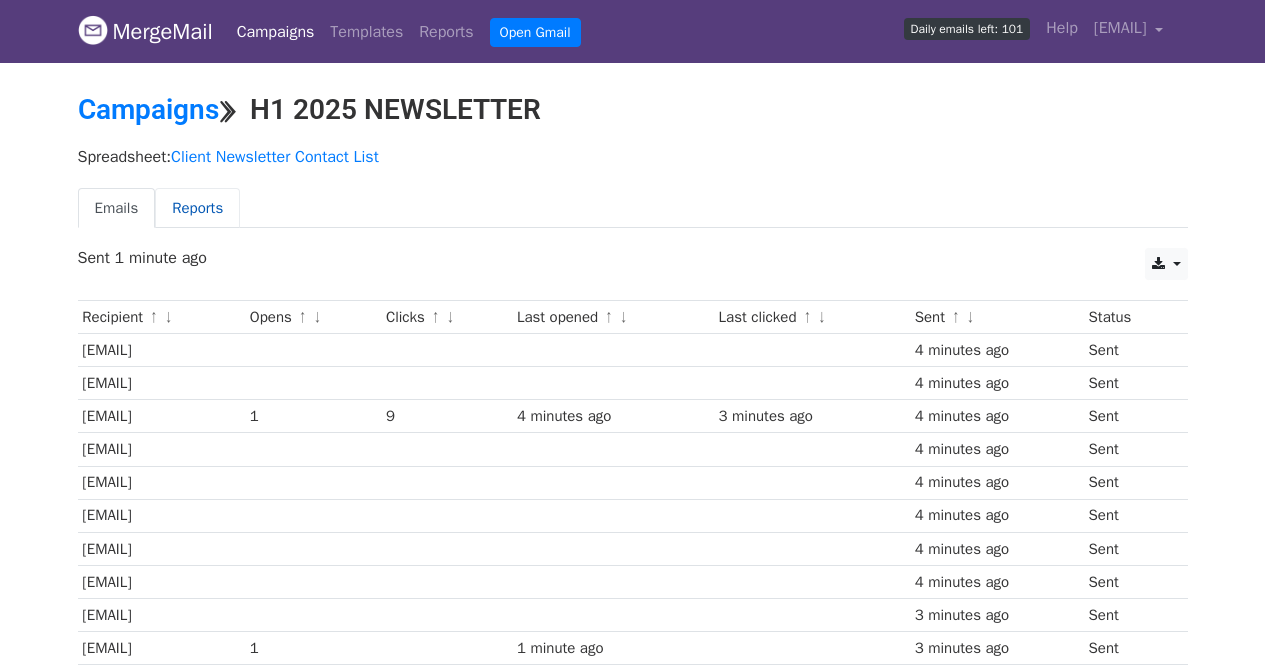 scroll, scrollTop: 0, scrollLeft: 0, axis: both 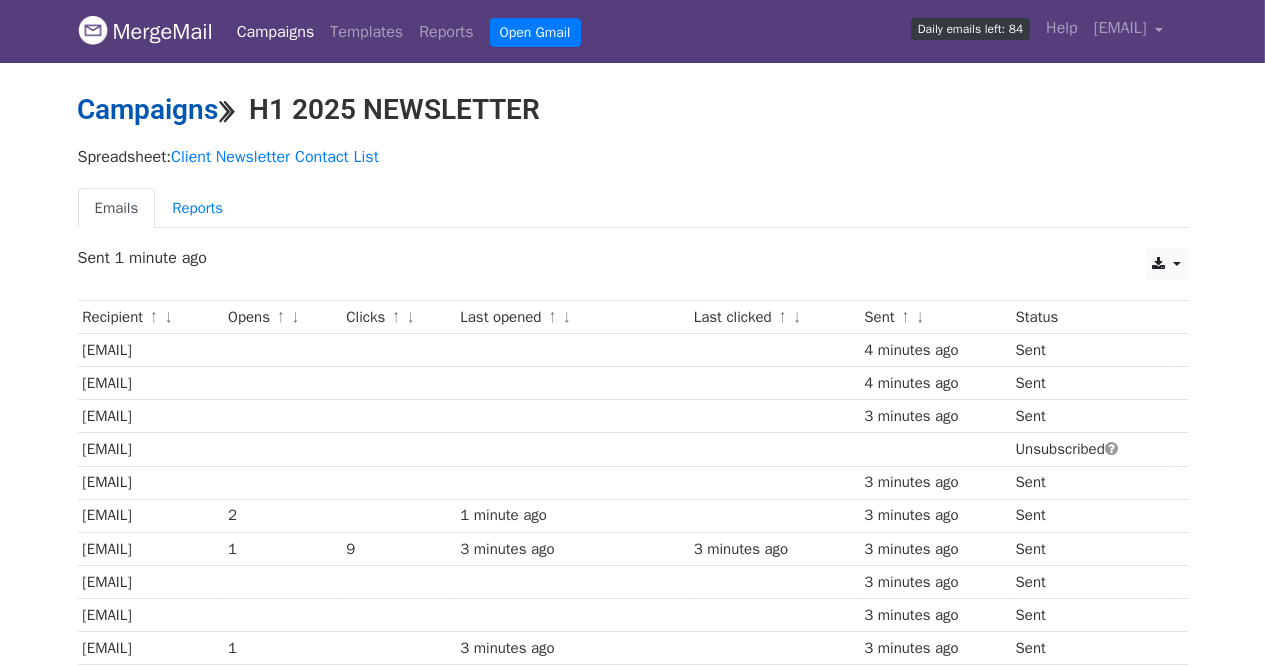 click on "Campaigns" at bounding box center (148, 109) 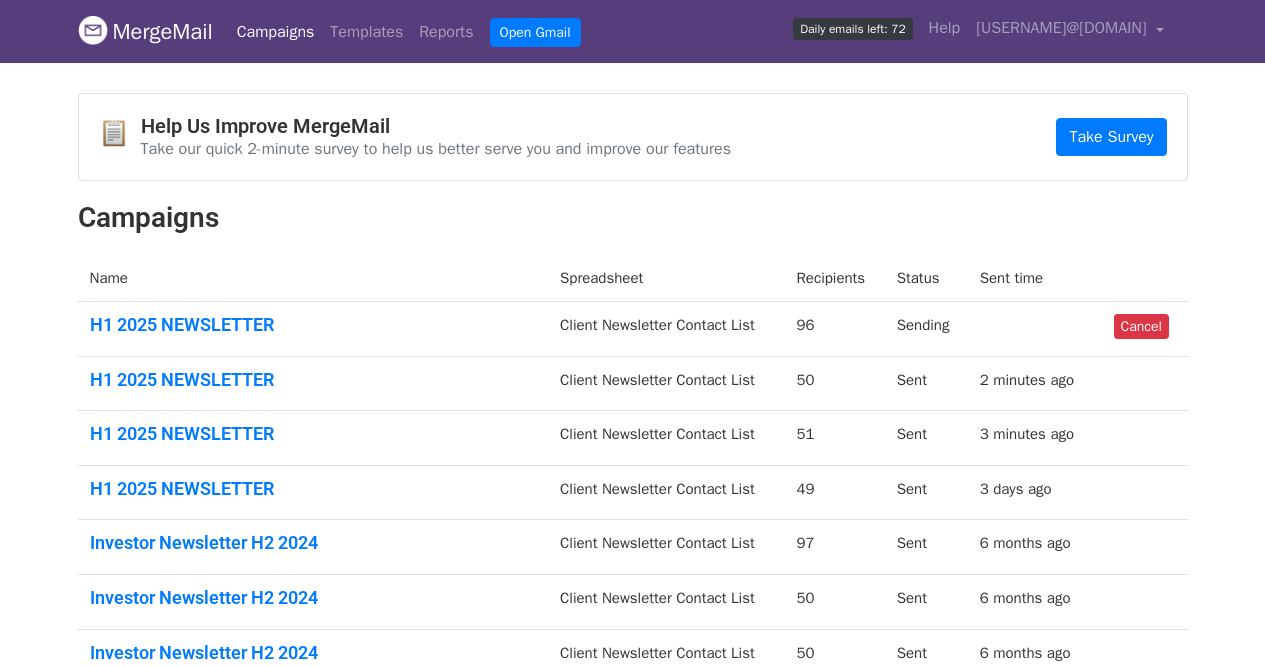 scroll, scrollTop: 0, scrollLeft: 0, axis: both 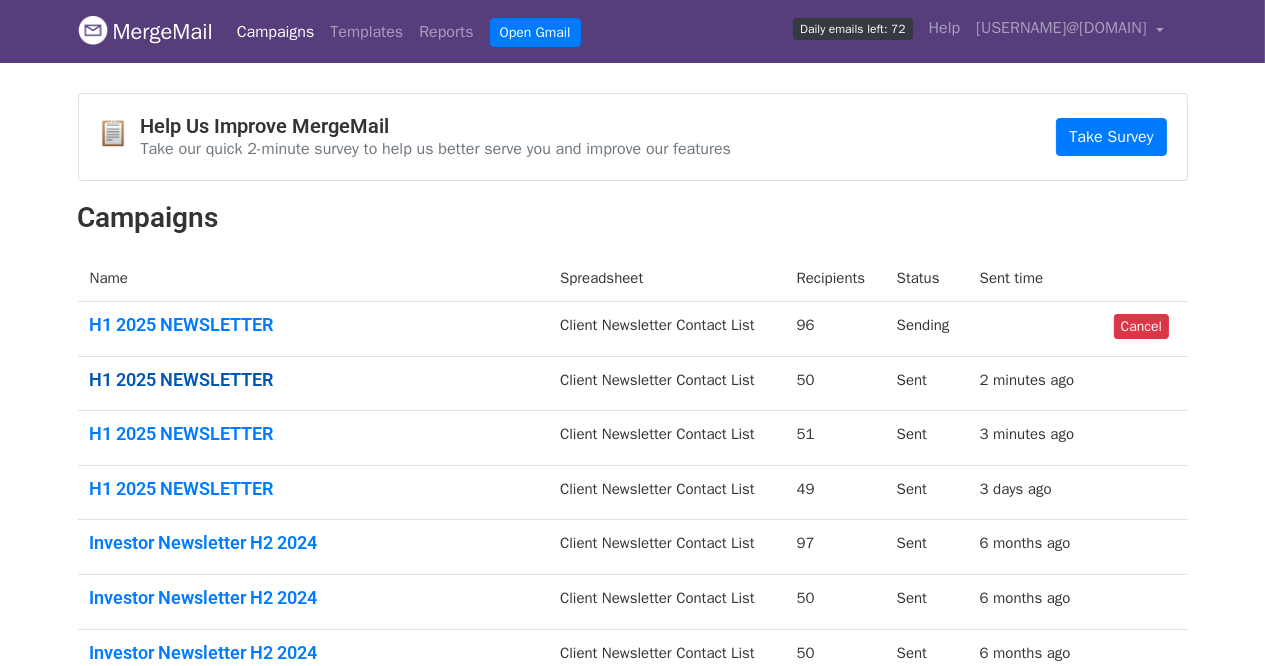 click on "H1 2025 NEWSLETTER" at bounding box center (313, 380) 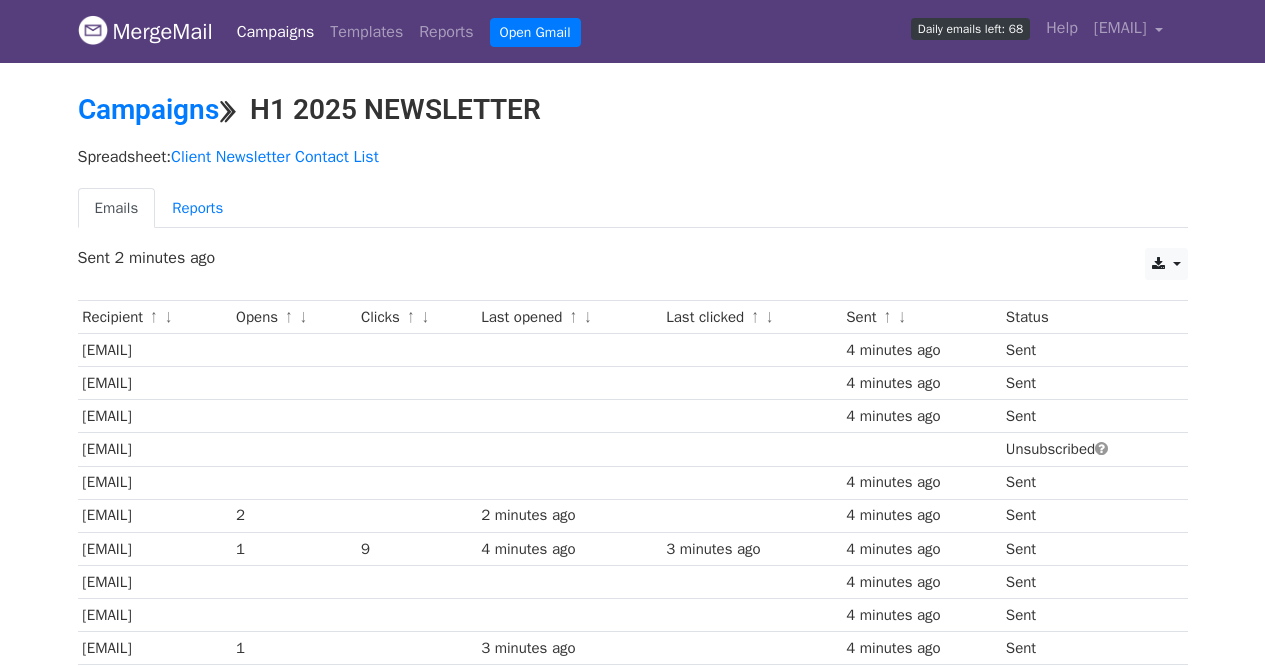 scroll, scrollTop: 0, scrollLeft: 0, axis: both 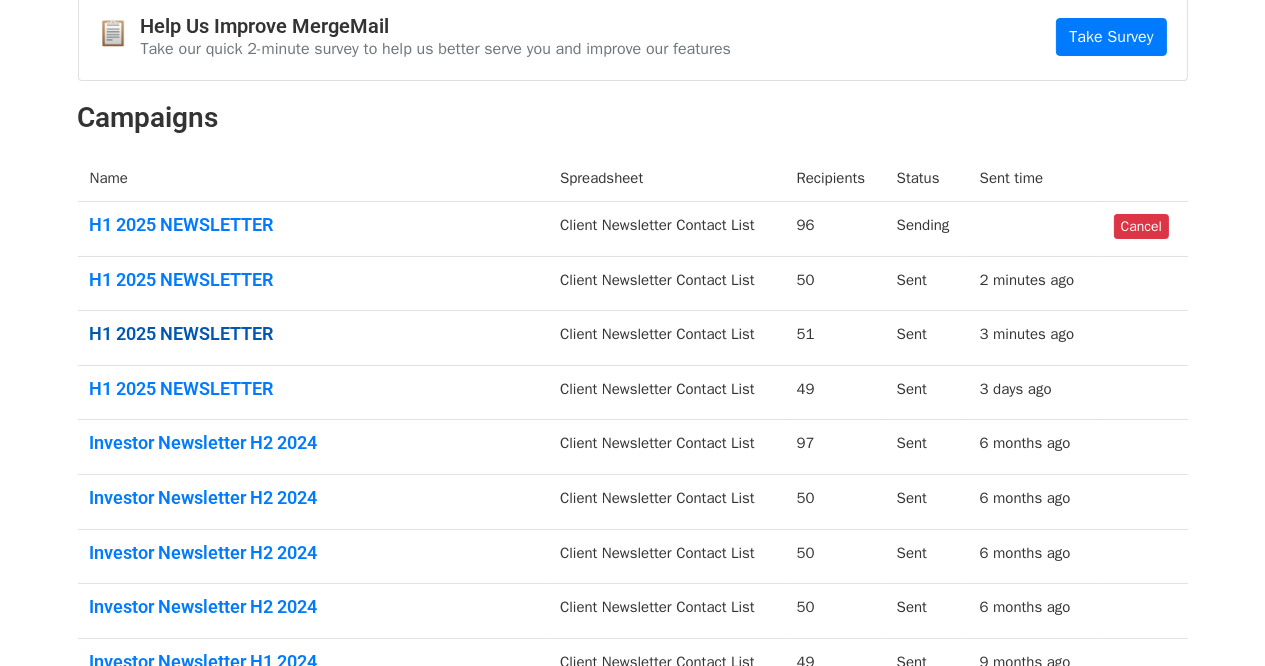 click on "H1 2025 NEWSLETTER" at bounding box center (313, 334) 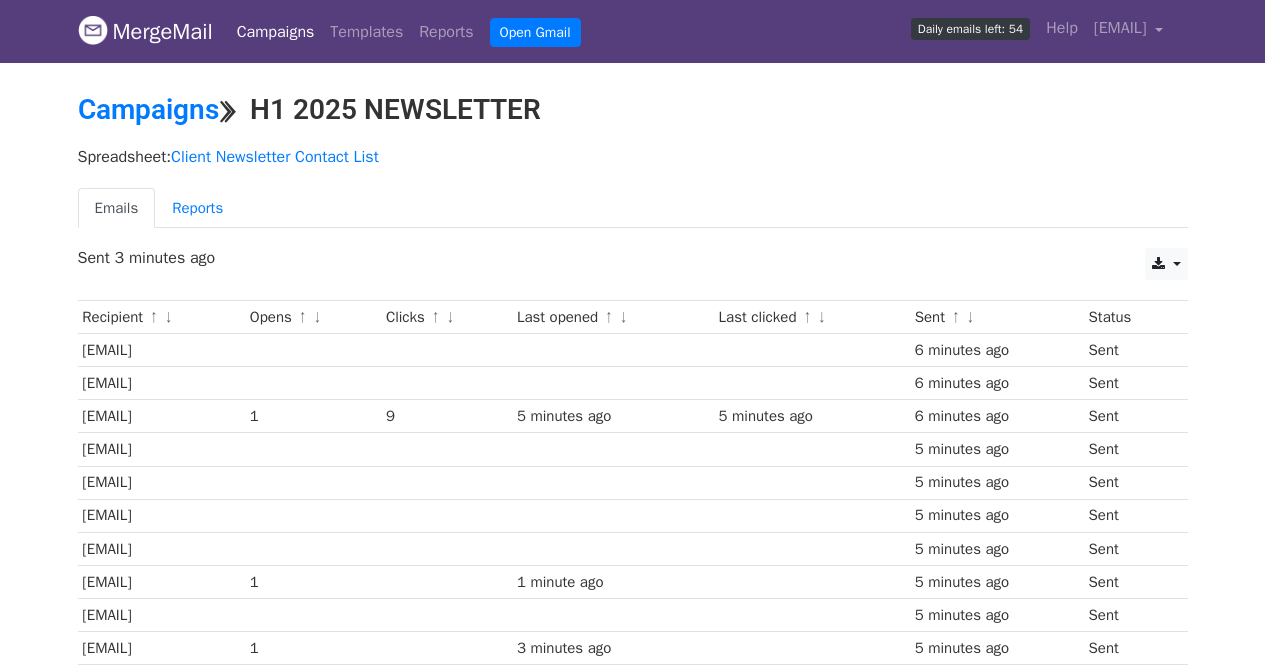 scroll, scrollTop: 0, scrollLeft: 0, axis: both 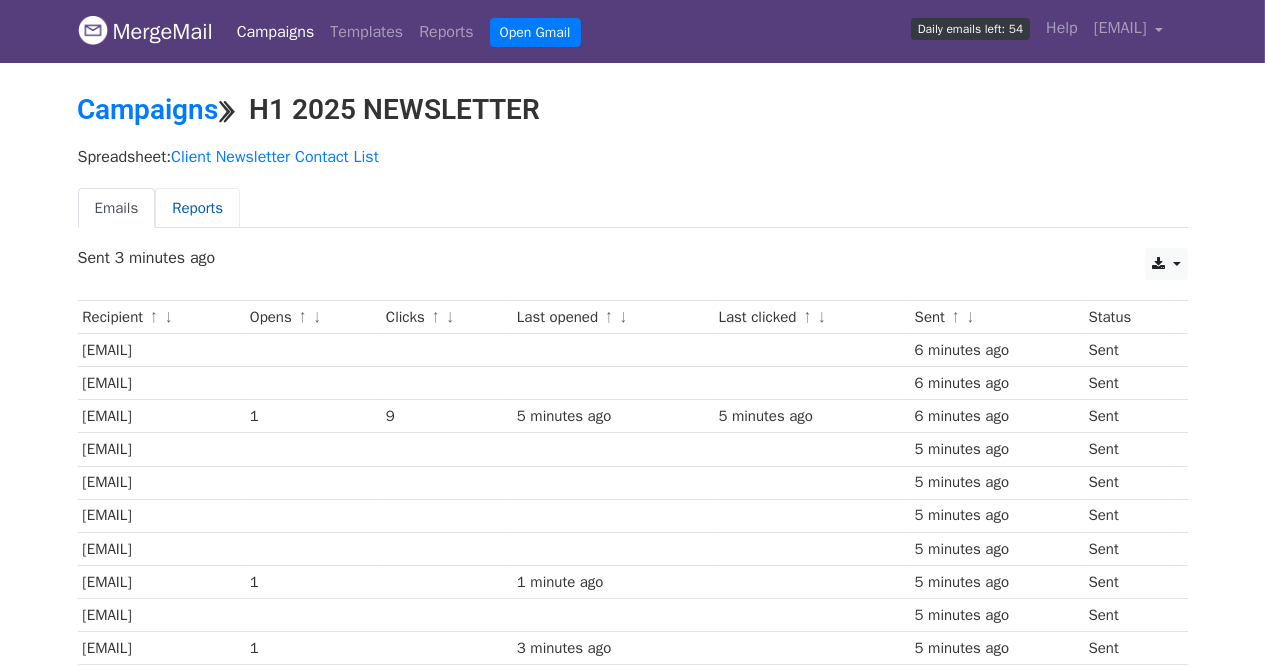 click on "Reports" at bounding box center [197, 208] 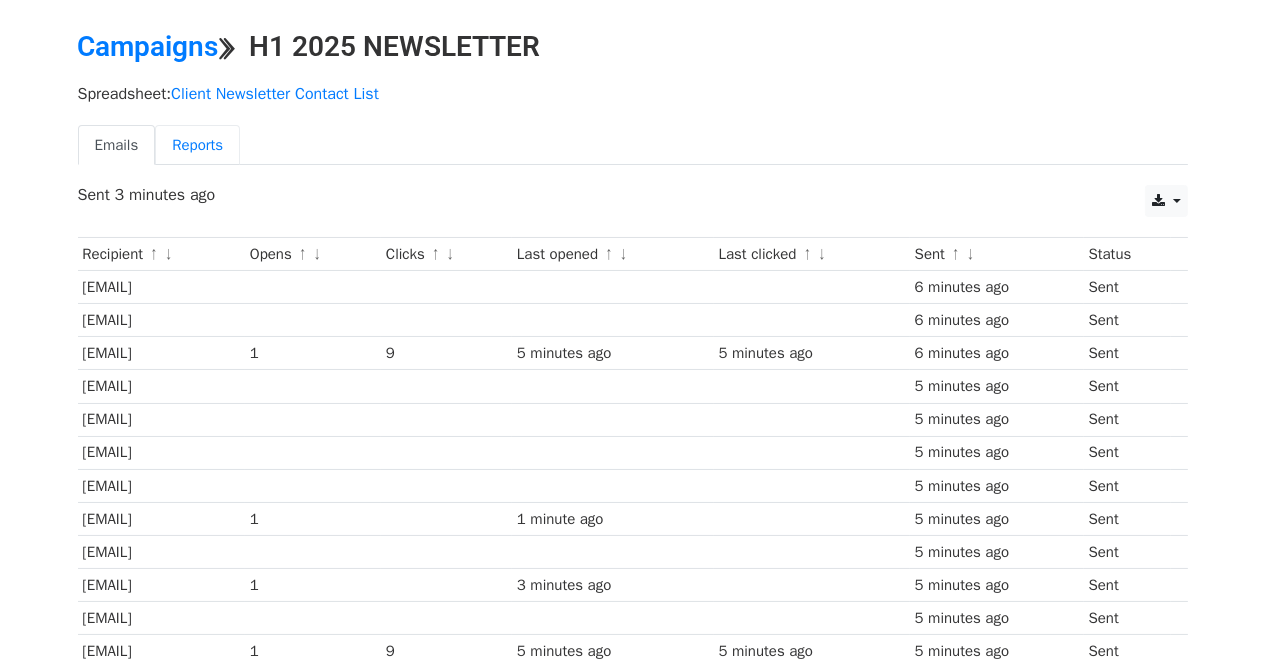scroll, scrollTop: 100, scrollLeft: 0, axis: vertical 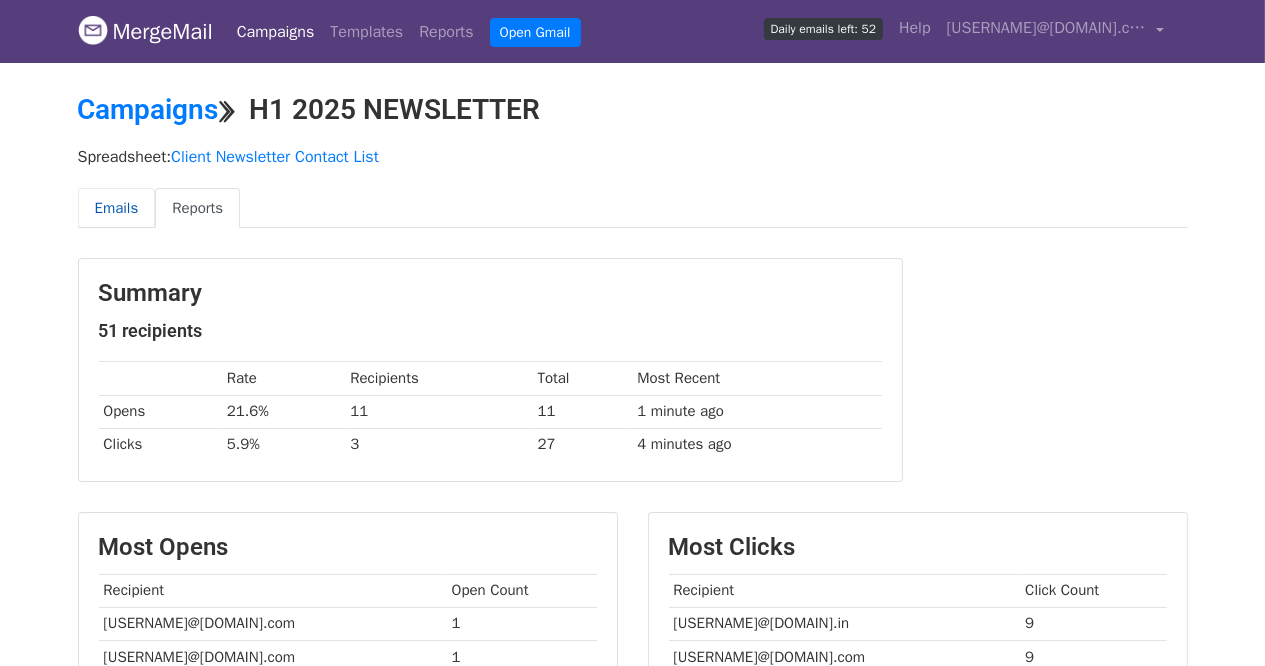 click on "Emails" at bounding box center (117, 208) 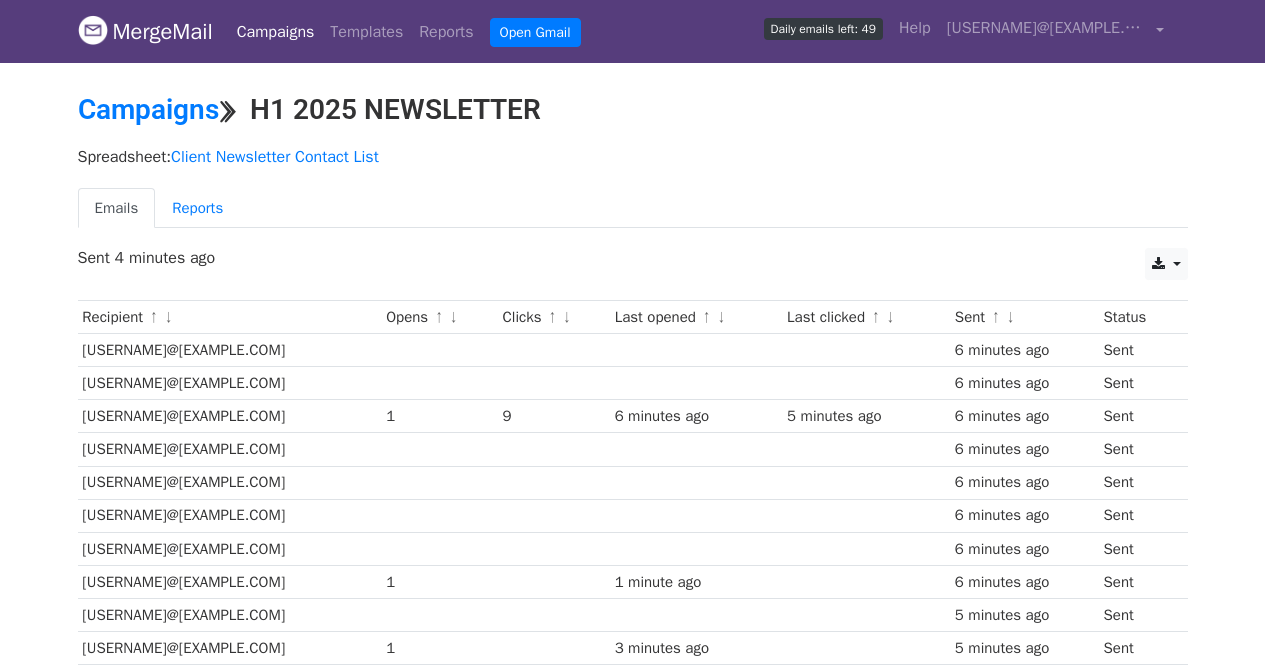 scroll, scrollTop: 0, scrollLeft: 0, axis: both 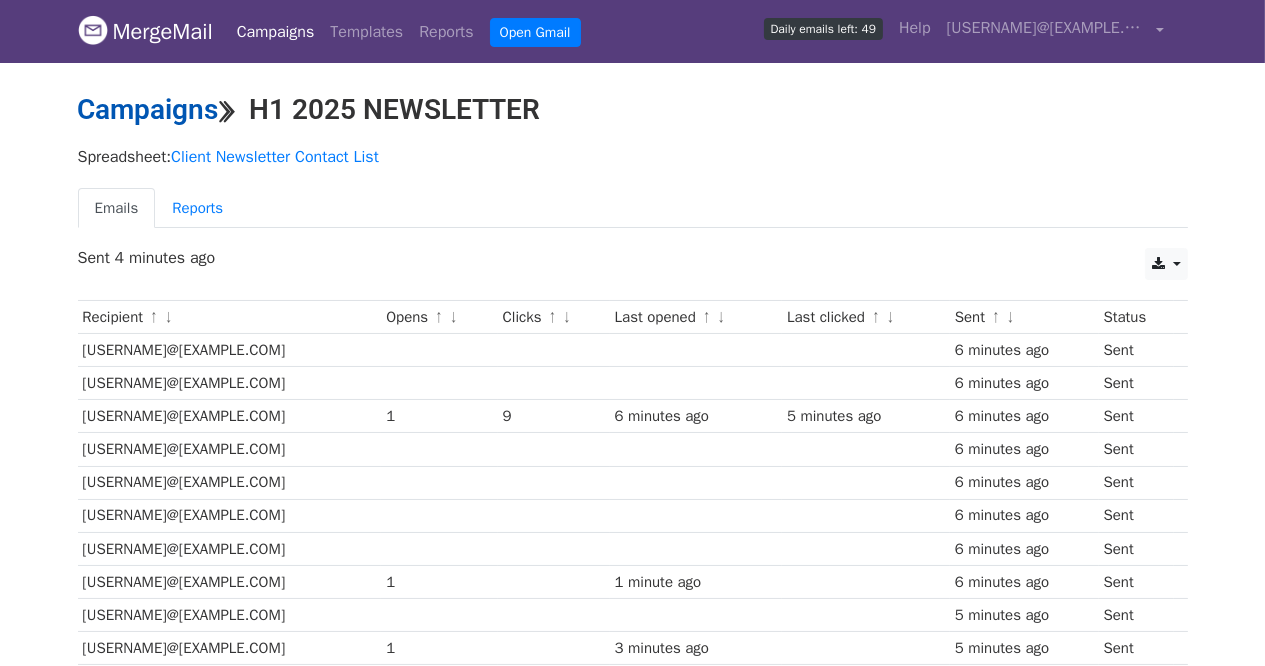 click on "Campaigns" at bounding box center (148, 109) 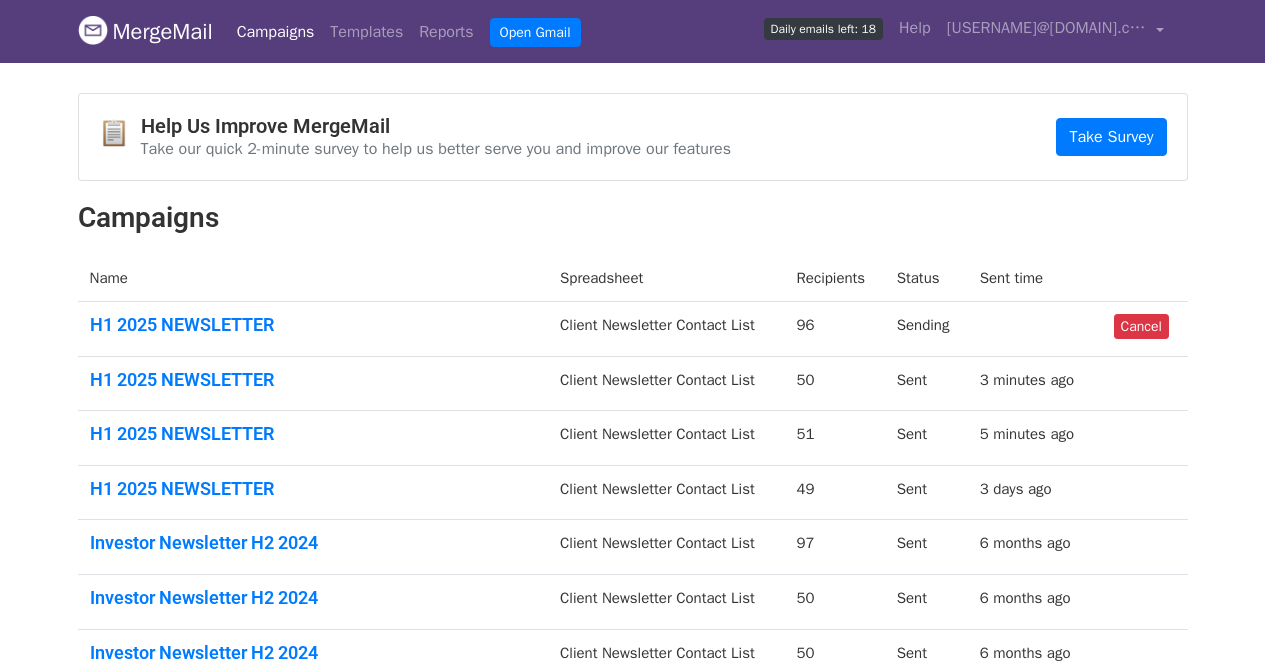 scroll, scrollTop: 0, scrollLeft: 0, axis: both 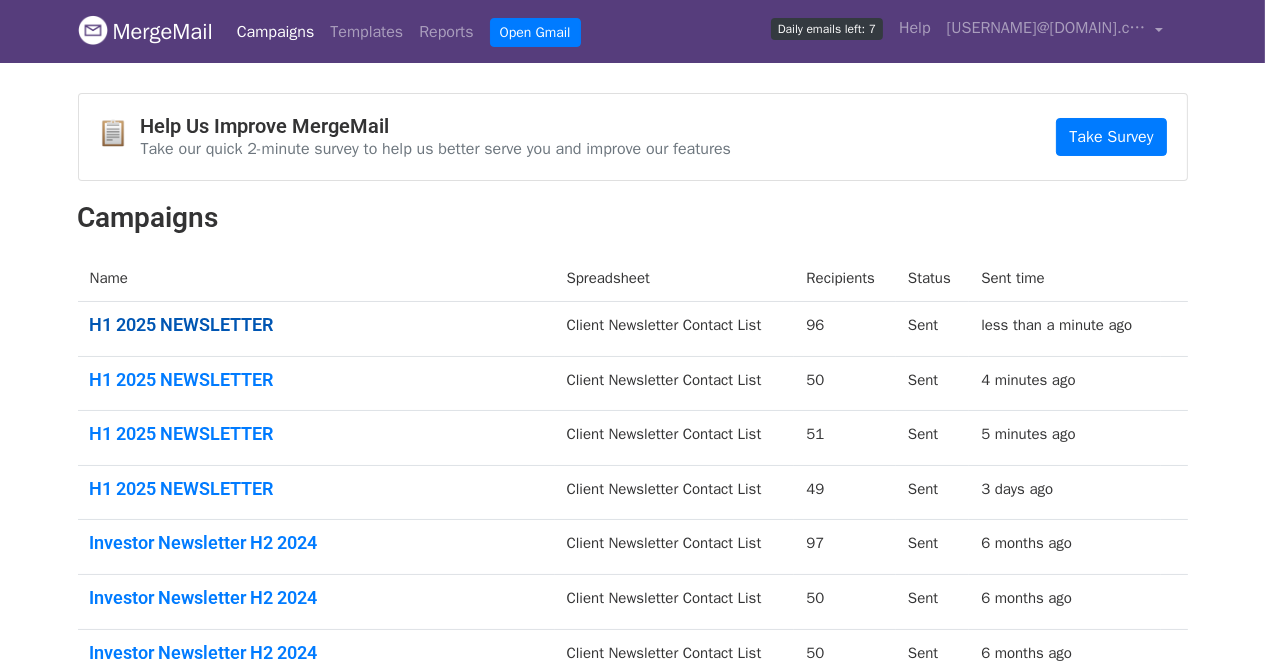 click on "H1 2025 NEWSLETTER" at bounding box center (316, 325) 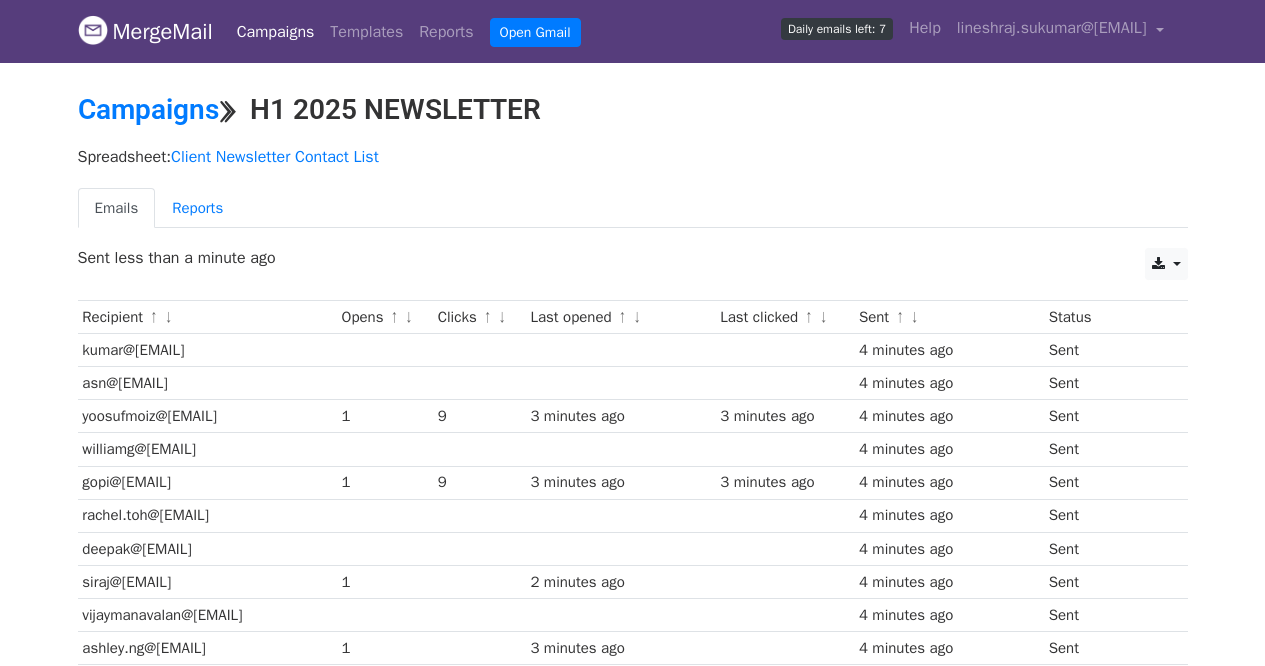 scroll, scrollTop: 0, scrollLeft: 0, axis: both 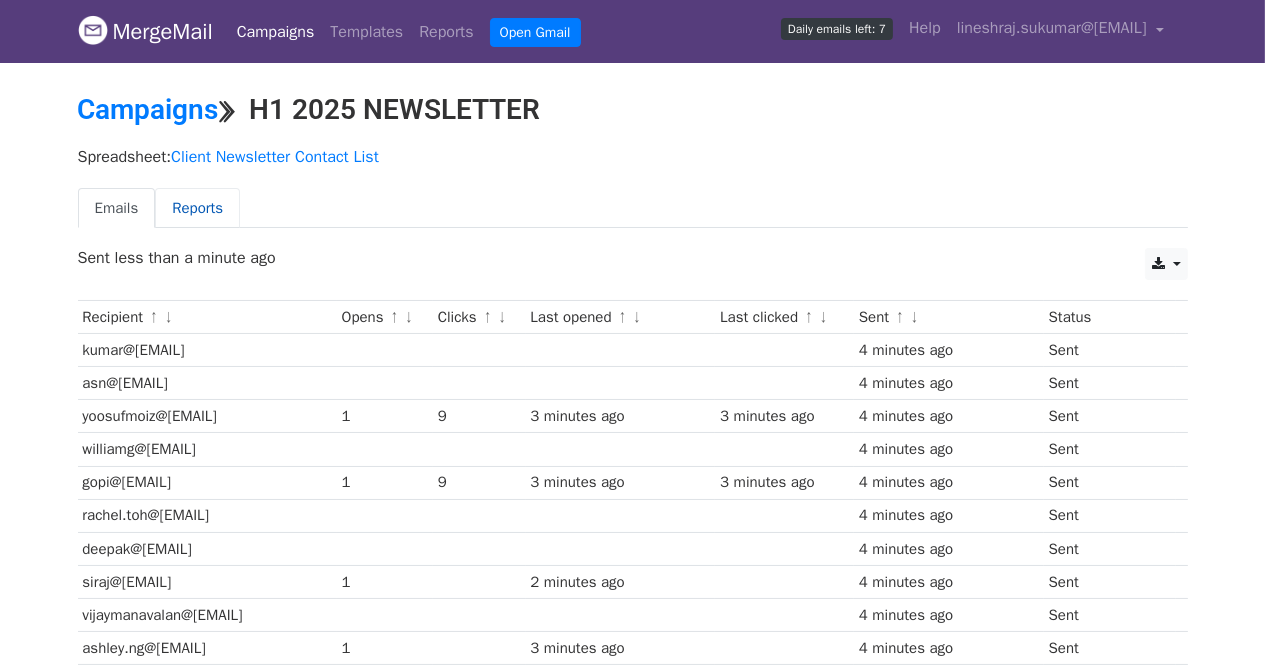 click on "Reports" at bounding box center [197, 208] 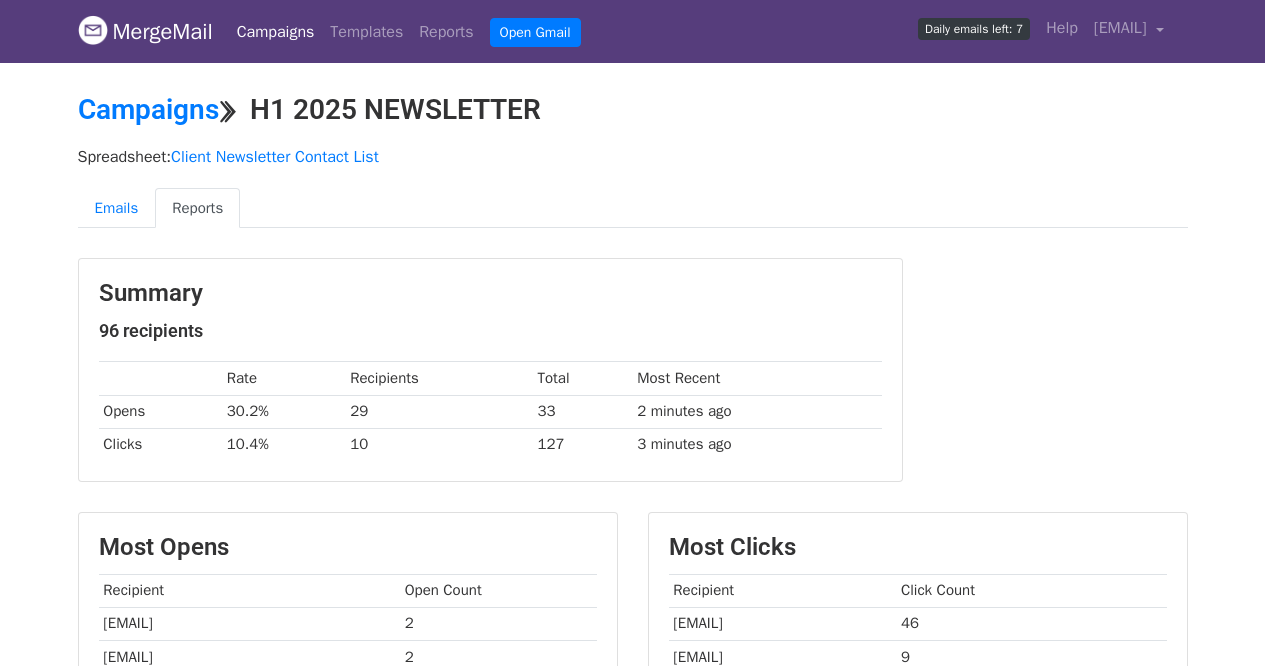 scroll, scrollTop: 0, scrollLeft: 0, axis: both 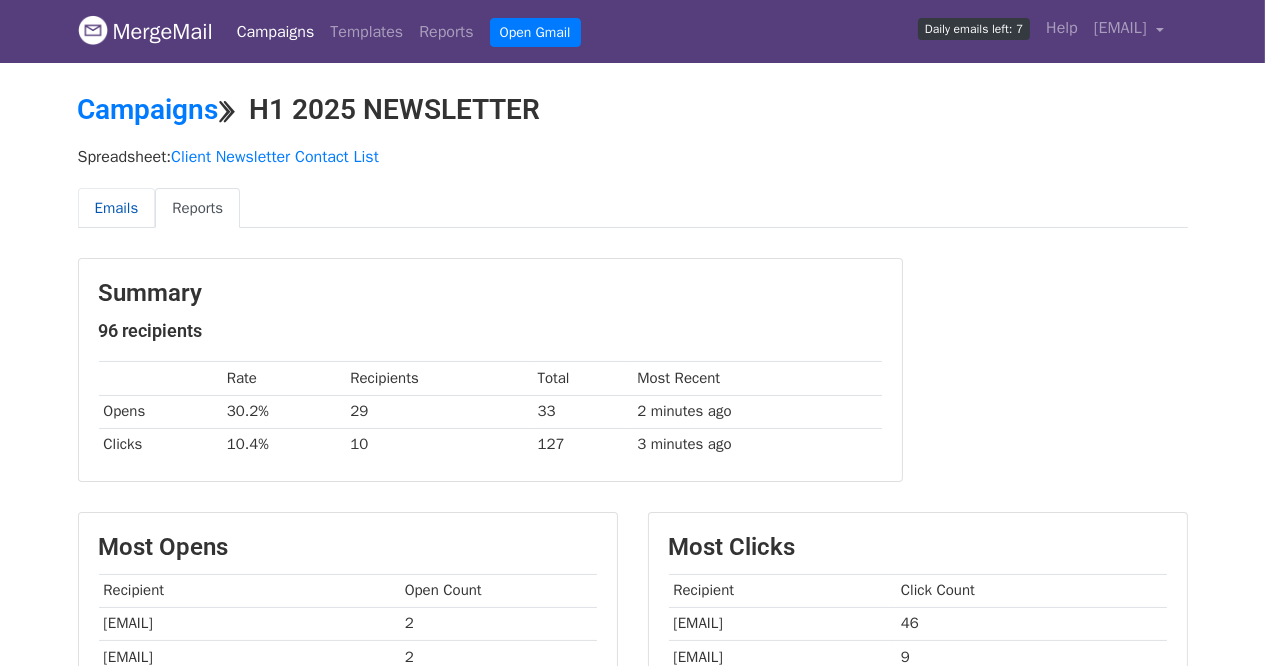 click on "Emails" at bounding box center [117, 208] 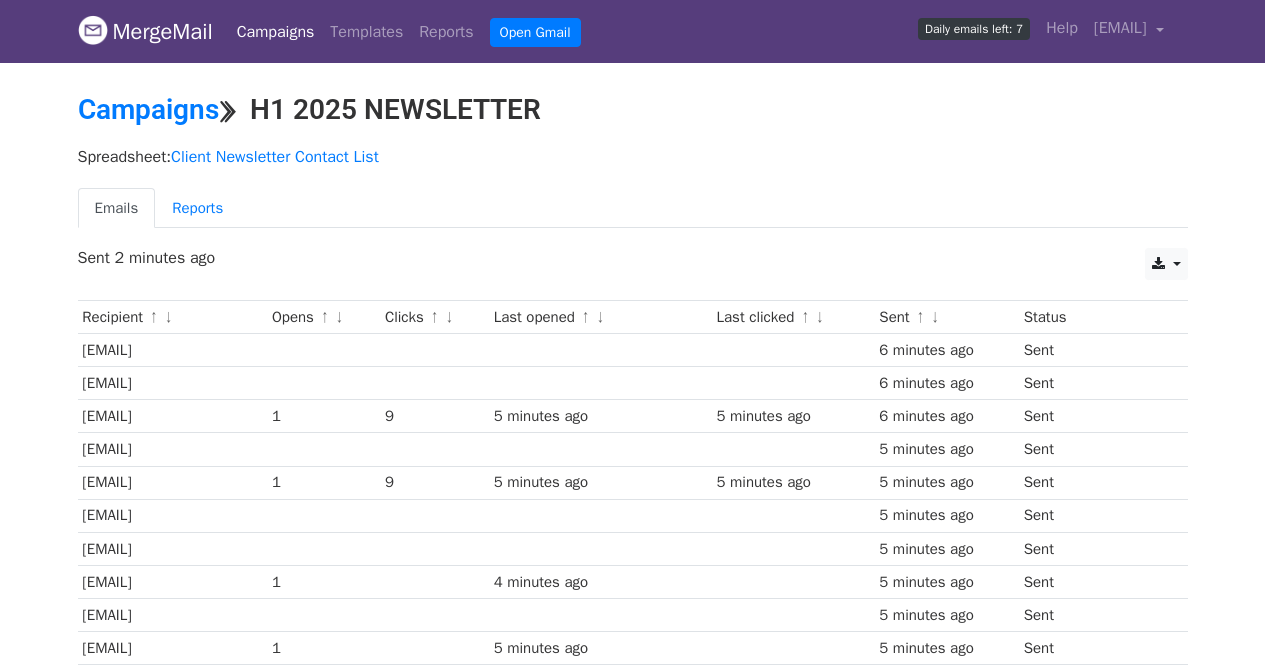 scroll, scrollTop: 0, scrollLeft: 0, axis: both 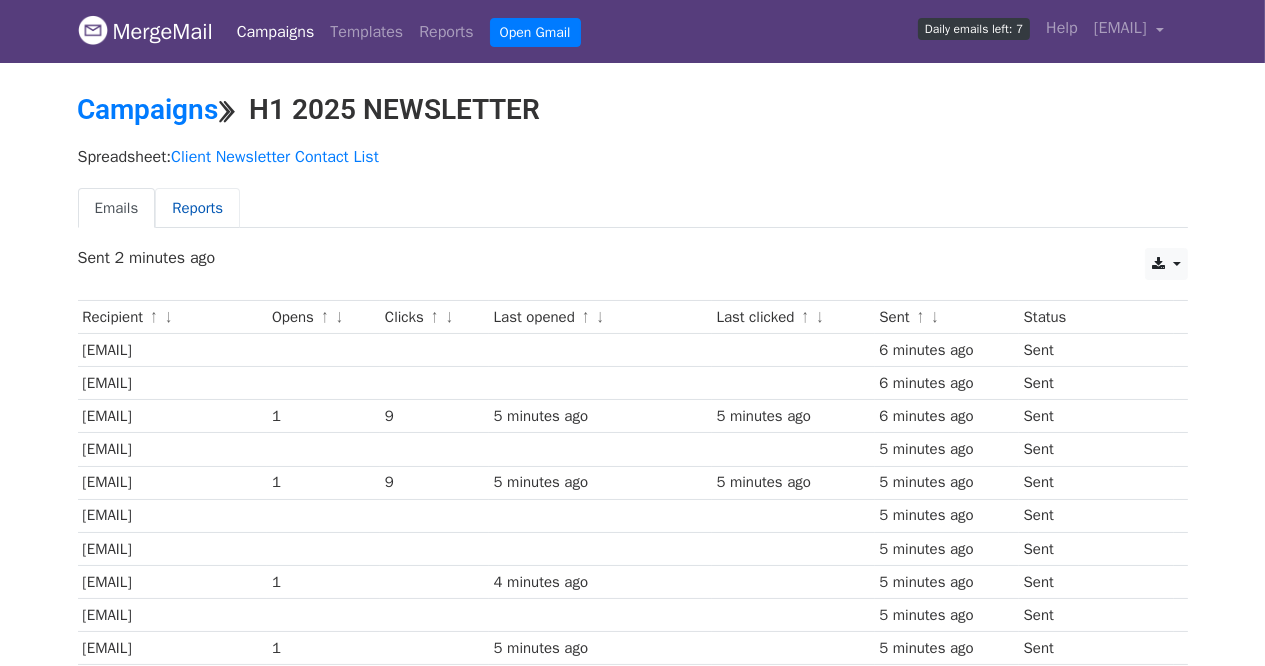 click on "Reports" at bounding box center (197, 208) 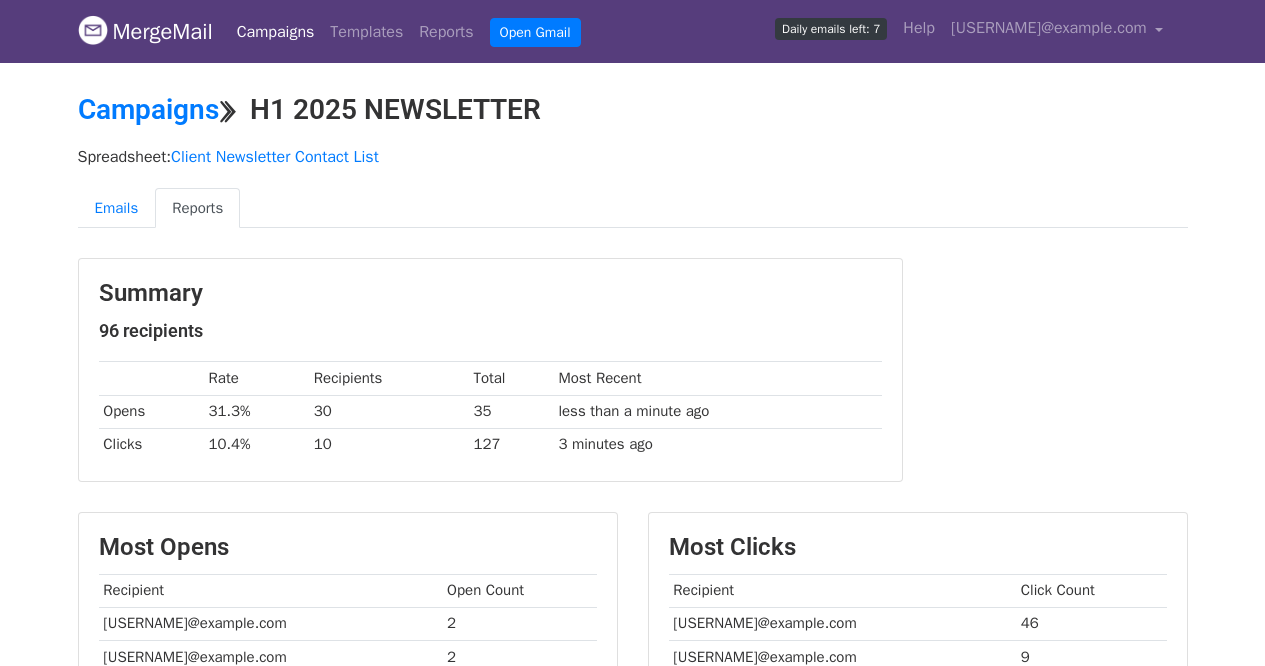 scroll, scrollTop: 0, scrollLeft: 0, axis: both 